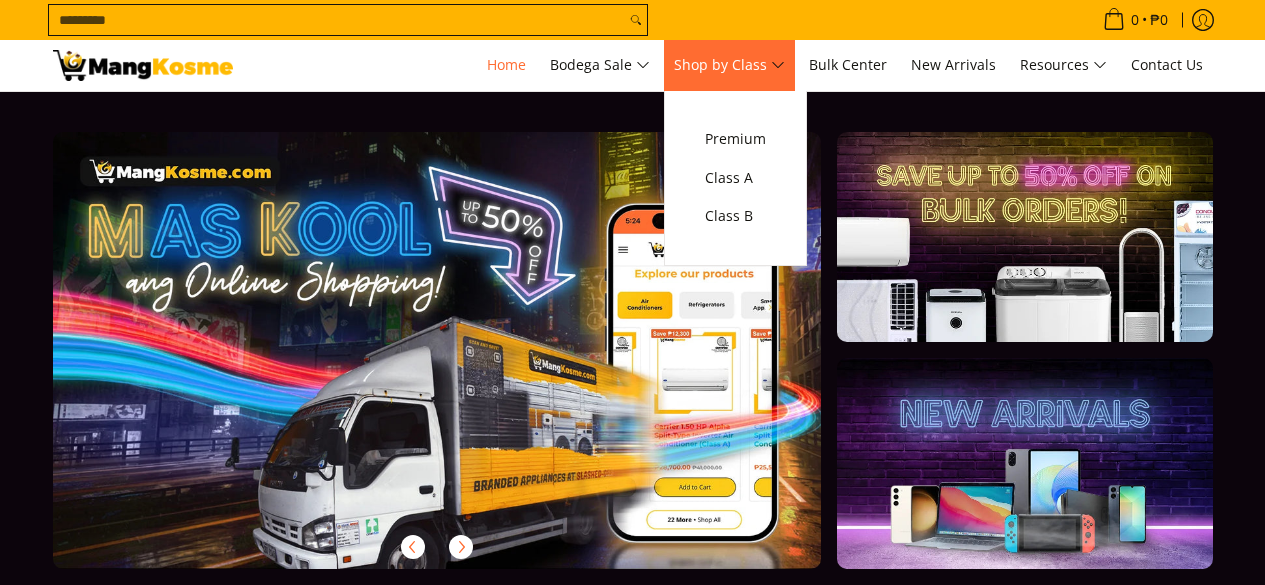 scroll, scrollTop: 0, scrollLeft: 0, axis: both 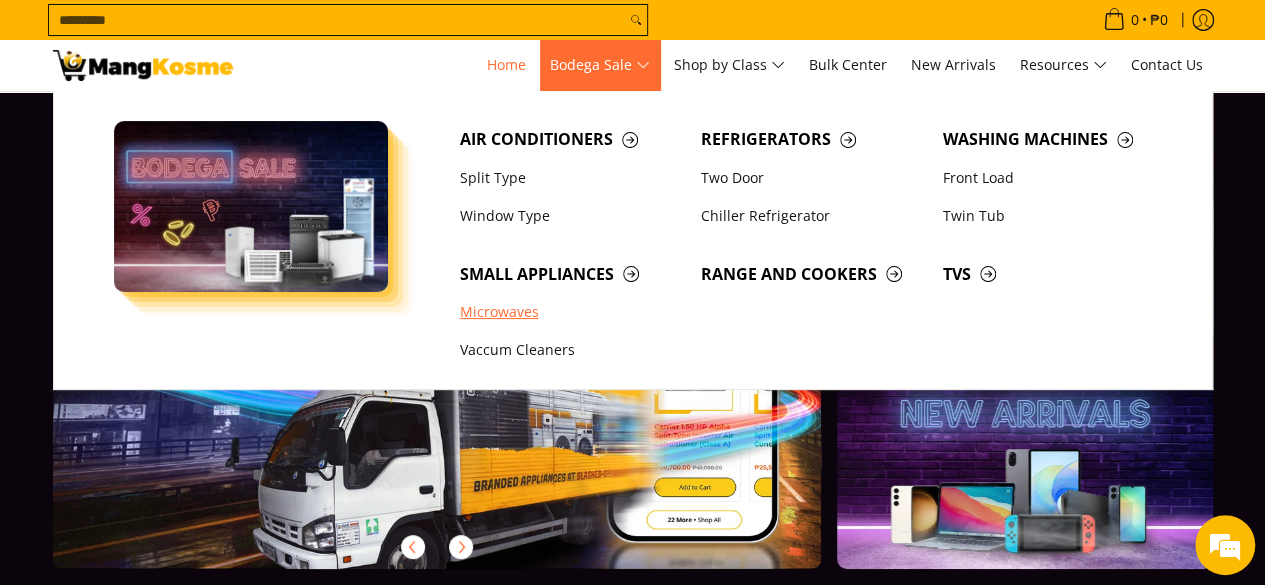 click on "Microwaves" at bounding box center (571, 312) 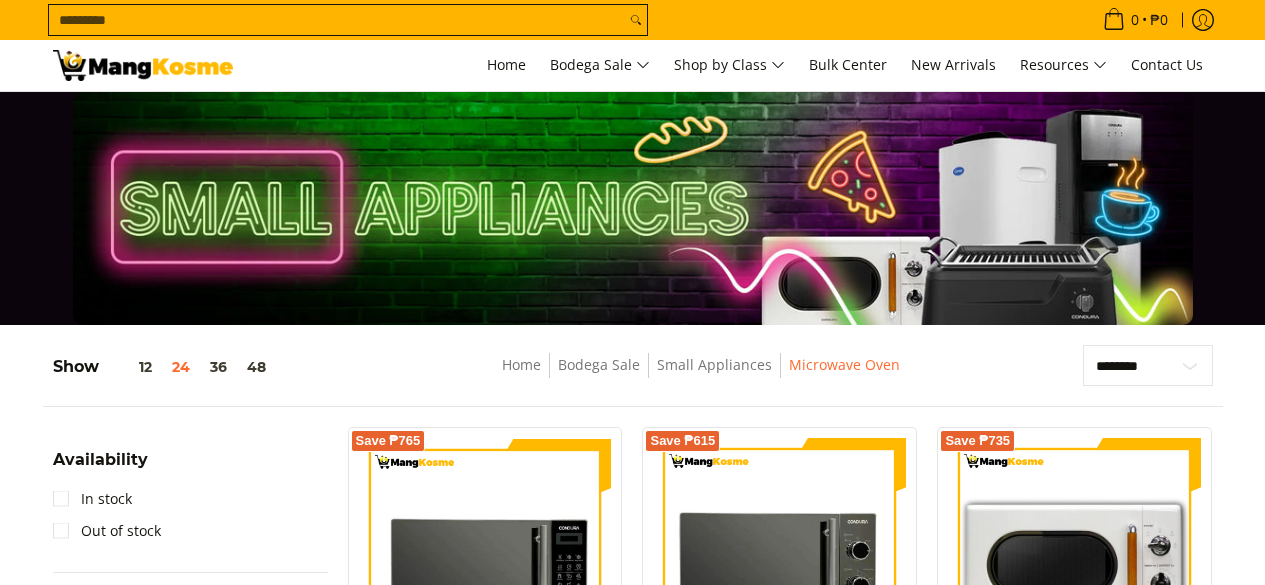 scroll, scrollTop: 214, scrollLeft: 0, axis: vertical 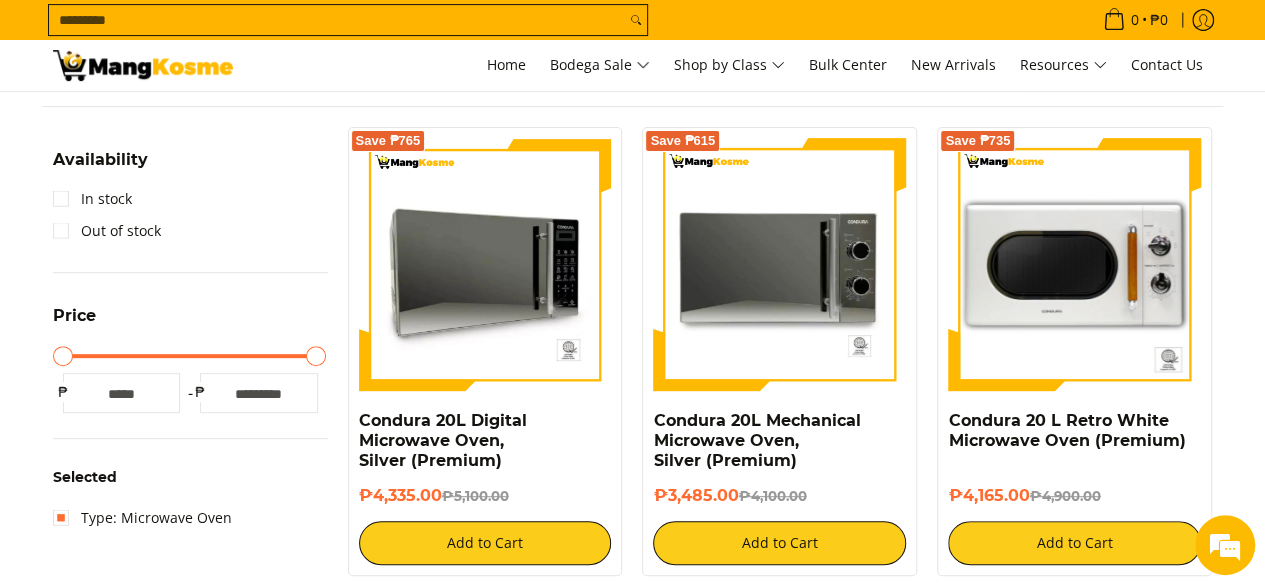 click at bounding box center [485, 264] 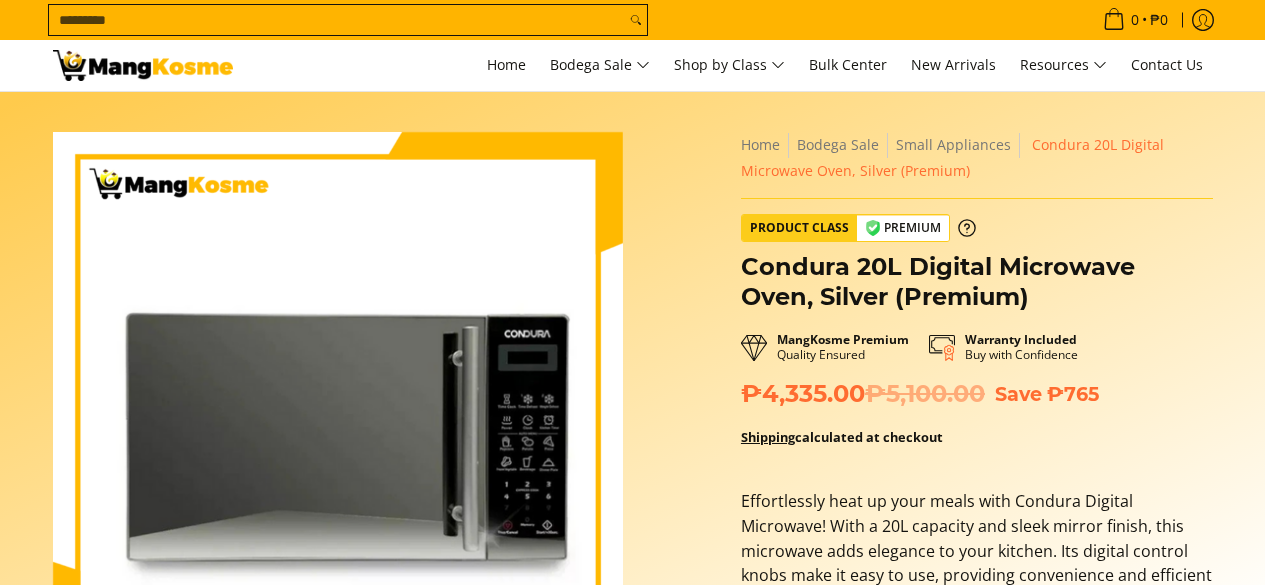 scroll, scrollTop: 0, scrollLeft: 0, axis: both 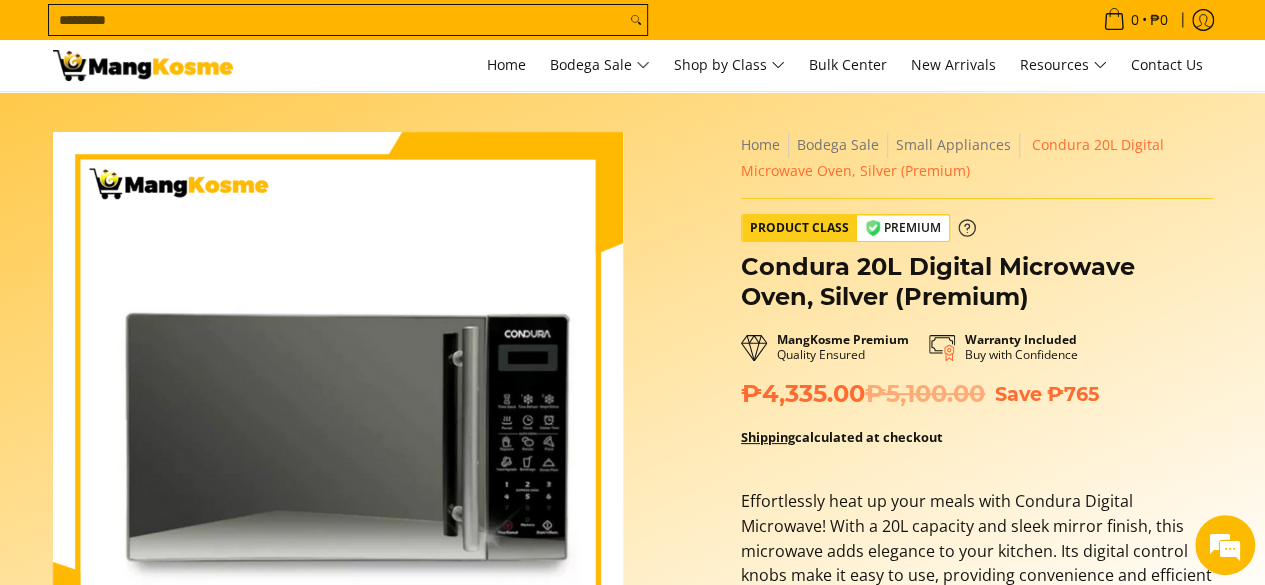 click 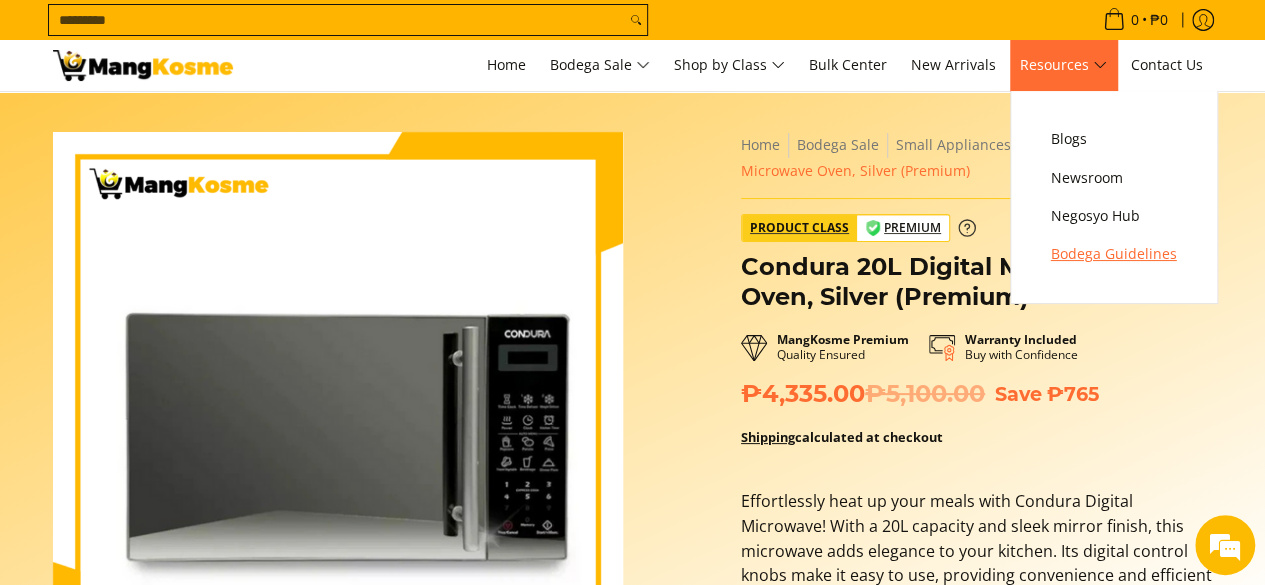 scroll, scrollTop: 0, scrollLeft: 0, axis: both 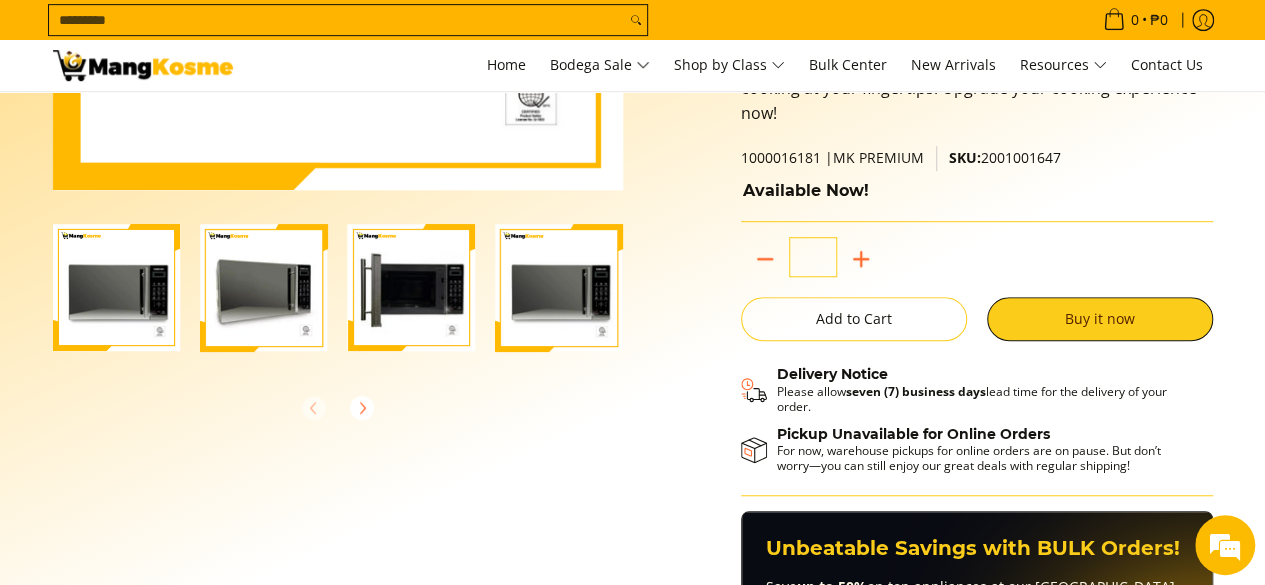 click at bounding box center [559, 288] 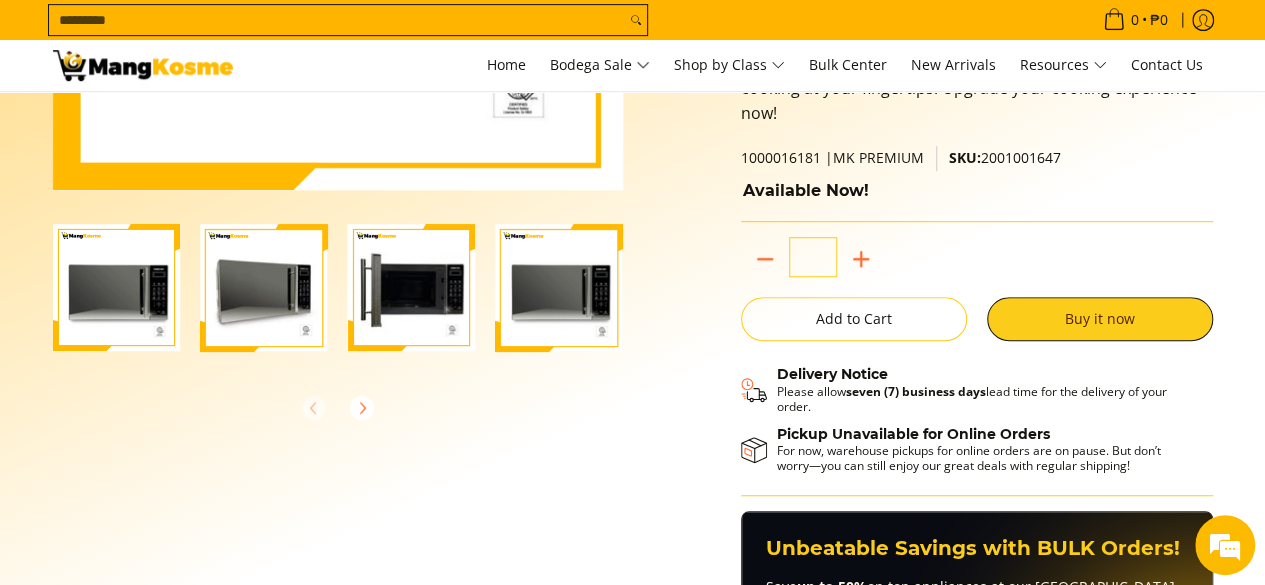 click at bounding box center [264, 288] 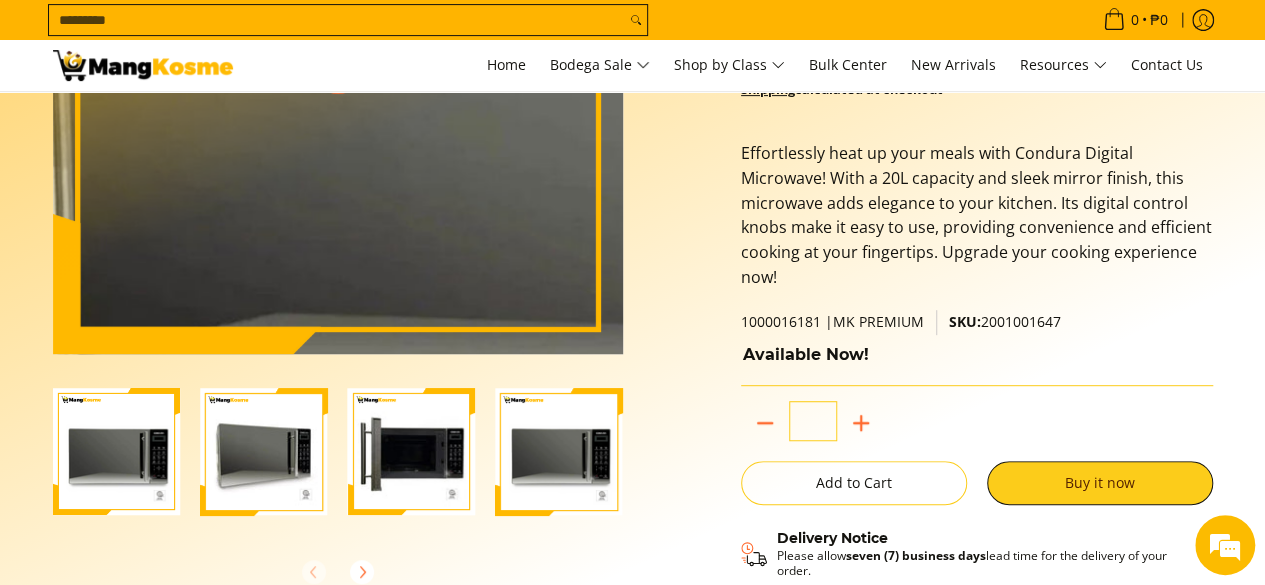 scroll, scrollTop: 112, scrollLeft: 0, axis: vertical 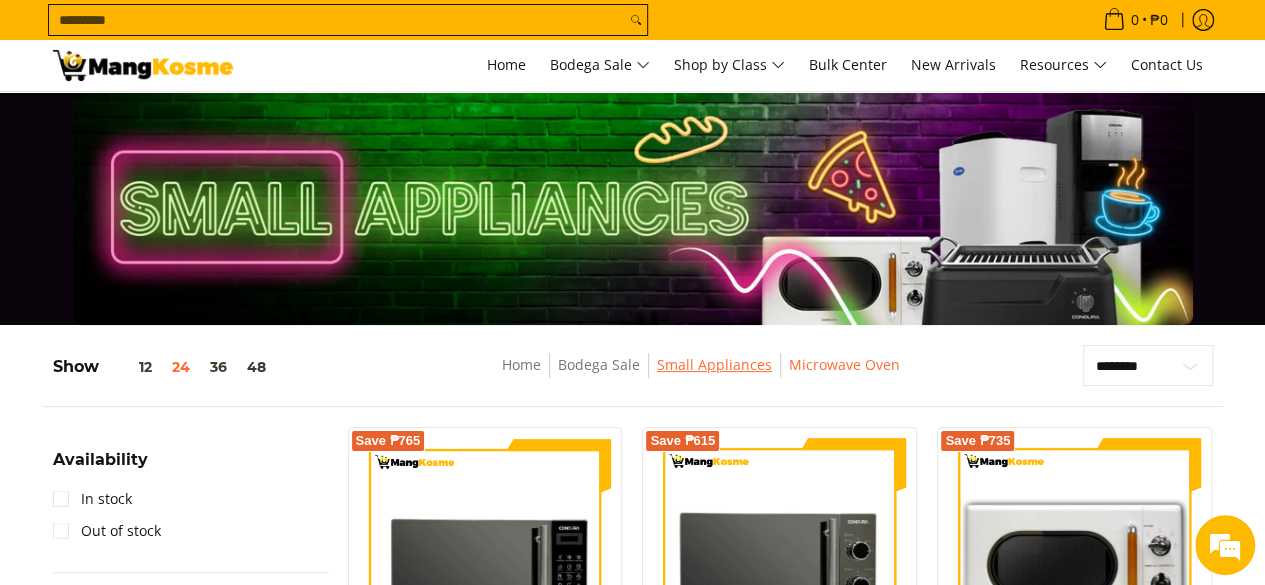 click on "Small Appliances" at bounding box center [714, 364] 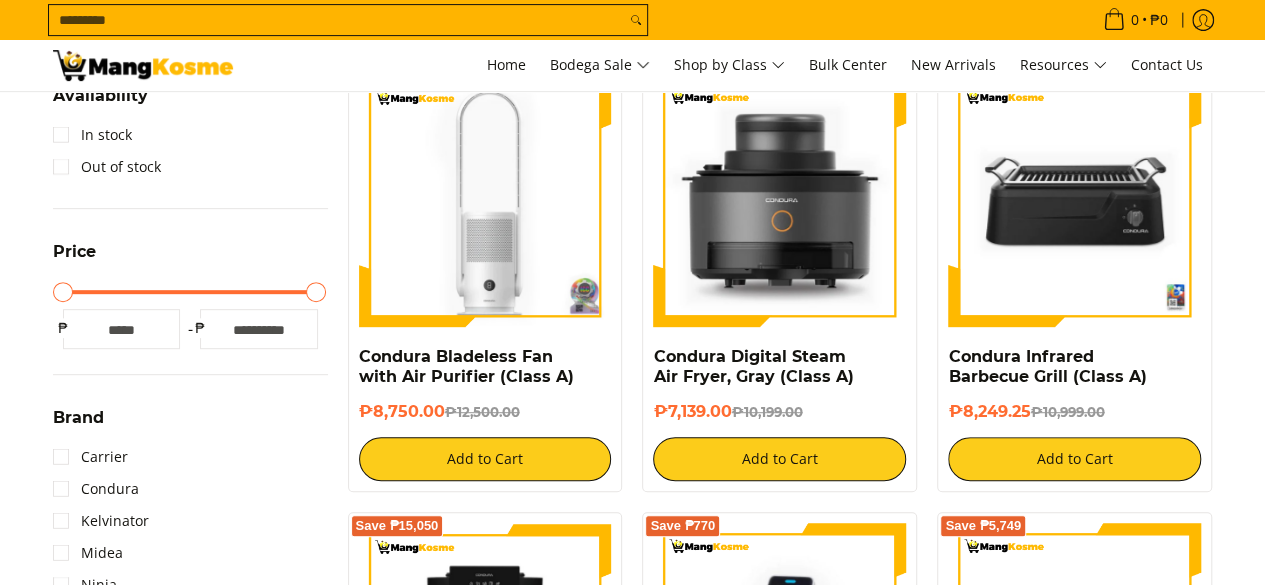 scroll, scrollTop: 400, scrollLeft: 0, axis: vertical 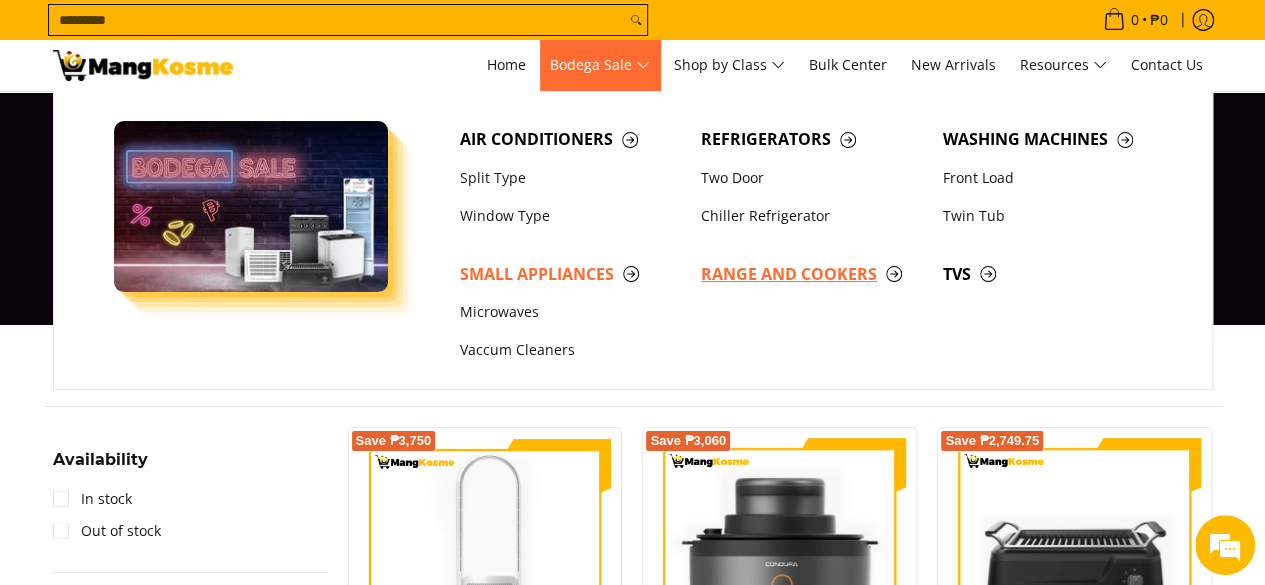 click on "Range and Cookers" at bounding box center (812, 274) 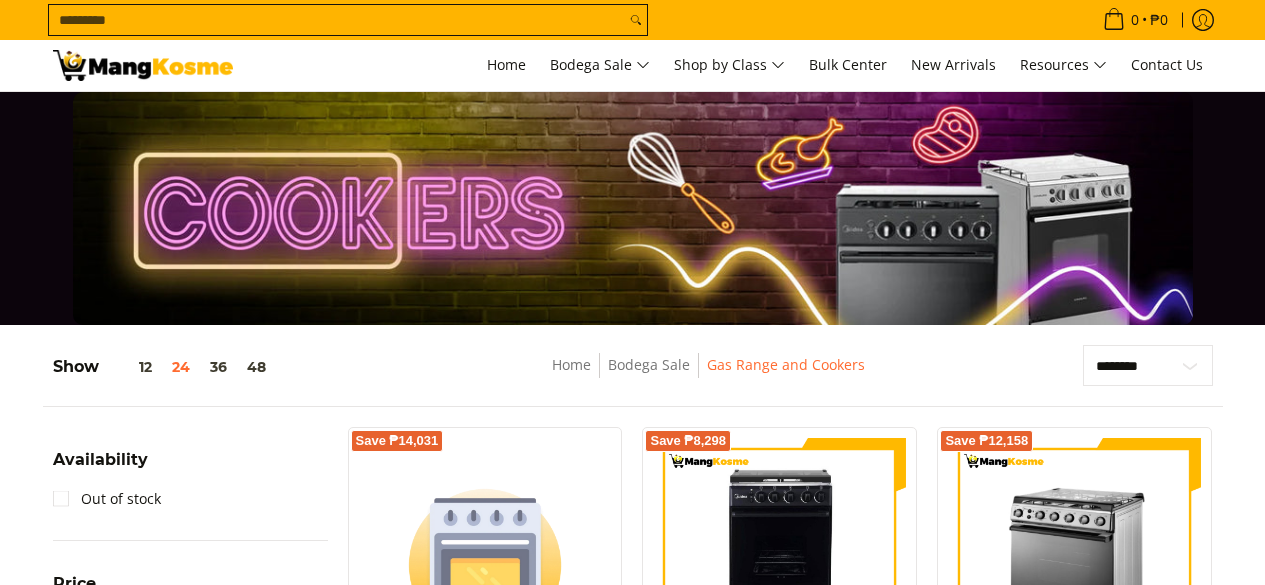 scroll, scrollTop: 200, scrollLeft: 0, axis: vertical 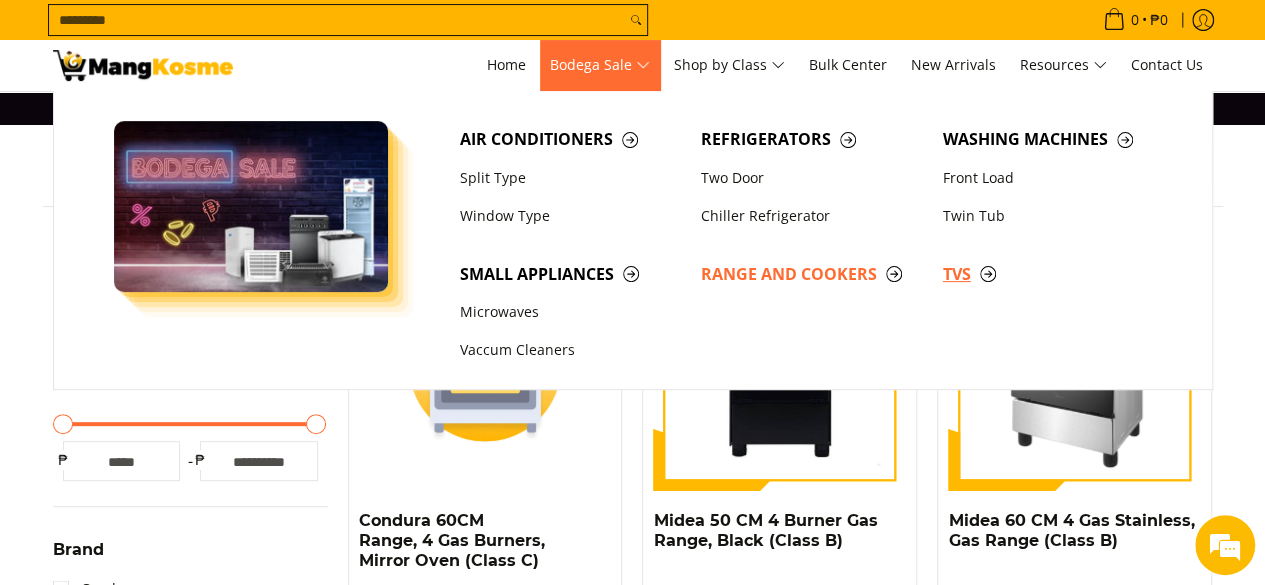 click on "TVs" at bounding box center (1054, 274) 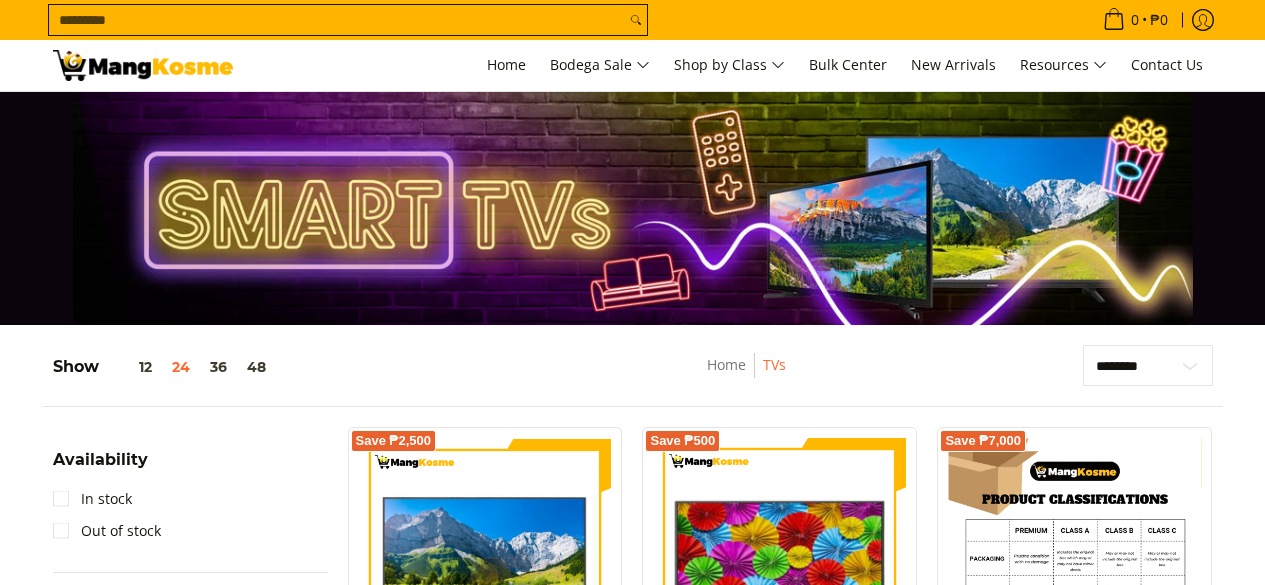 scroll, scrollTop: 300, scrollLeft: 0, axis: vertical 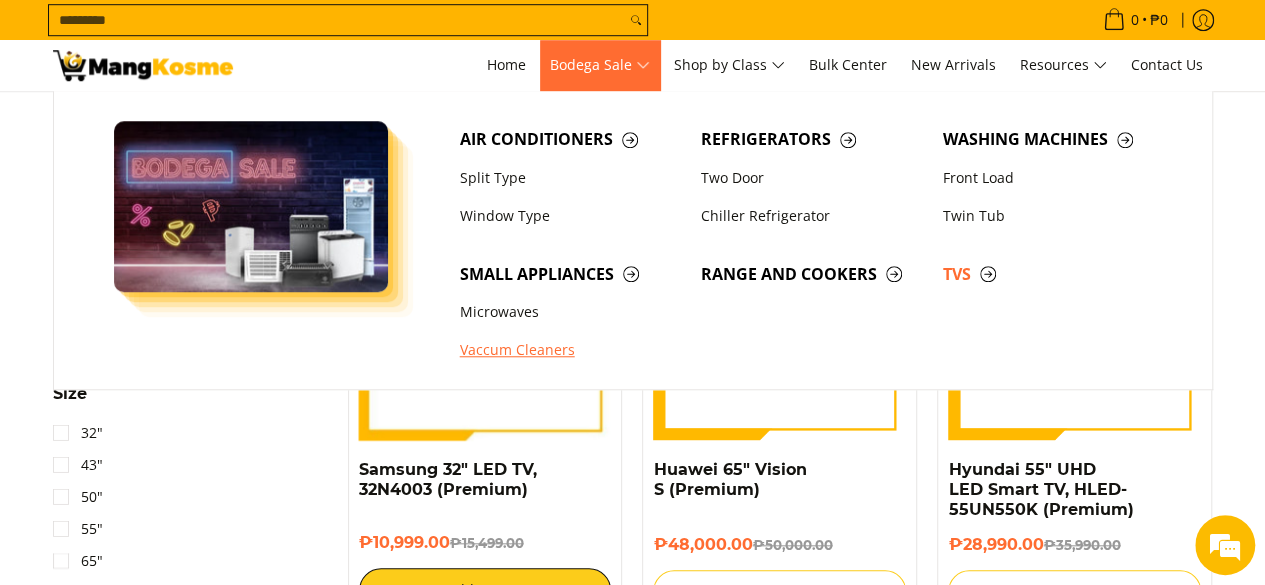 click on "Vaccum Cleaners" at bounding box center [571, 350] 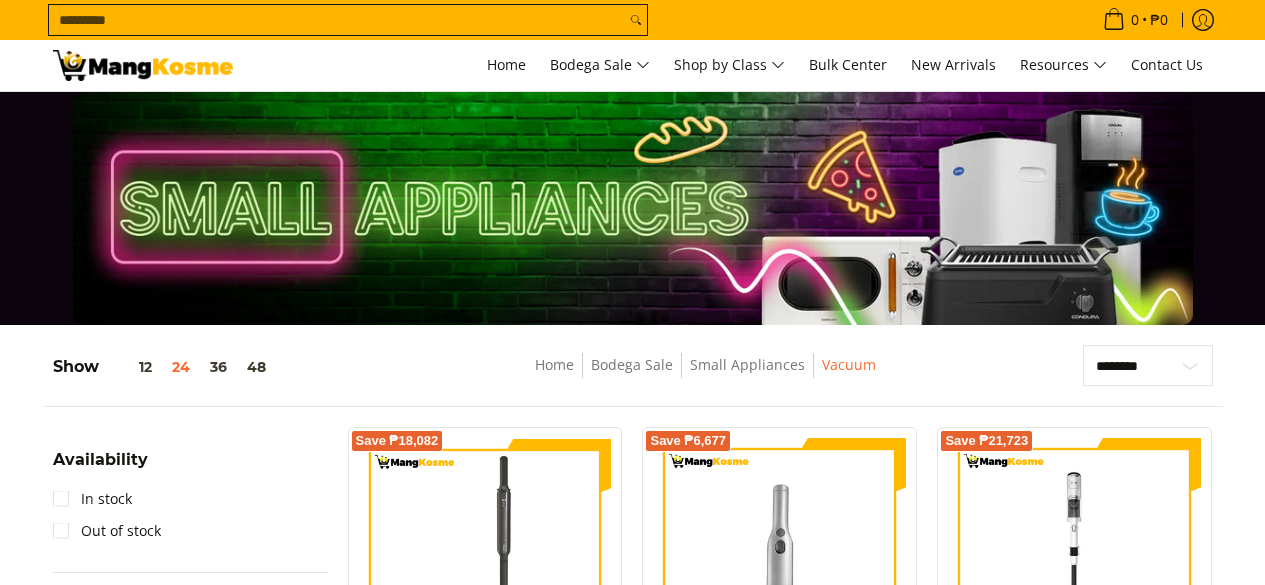 scroll, scrollTop: 0, scrollLeft: 0, axis: both 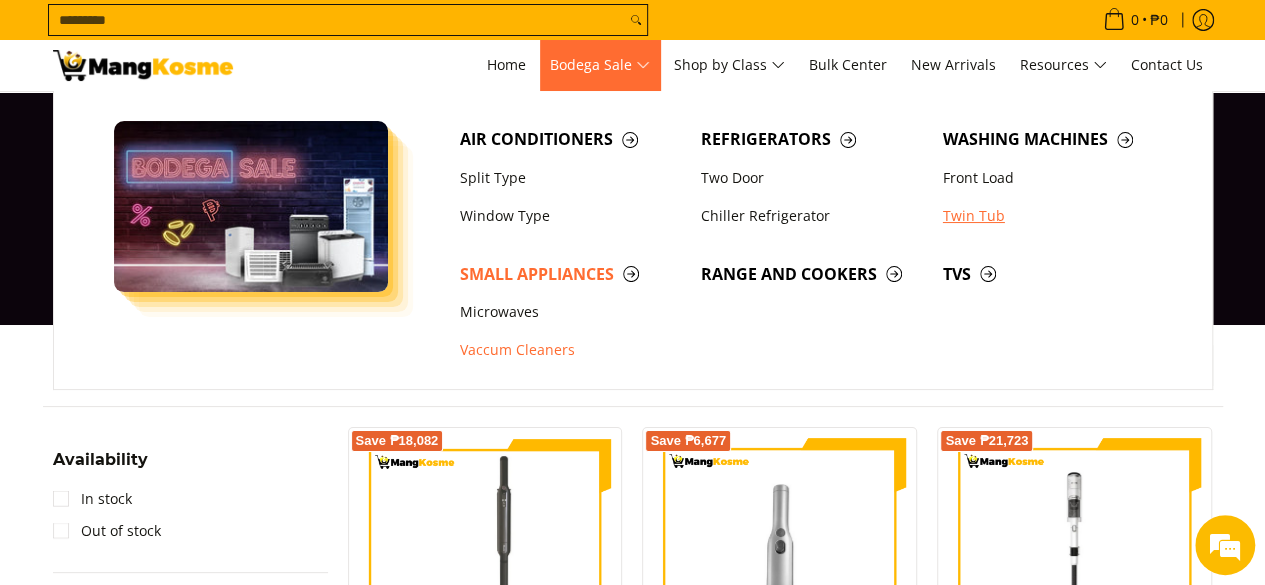 click on "Twin Tub" at bounding box center (1054, 216) 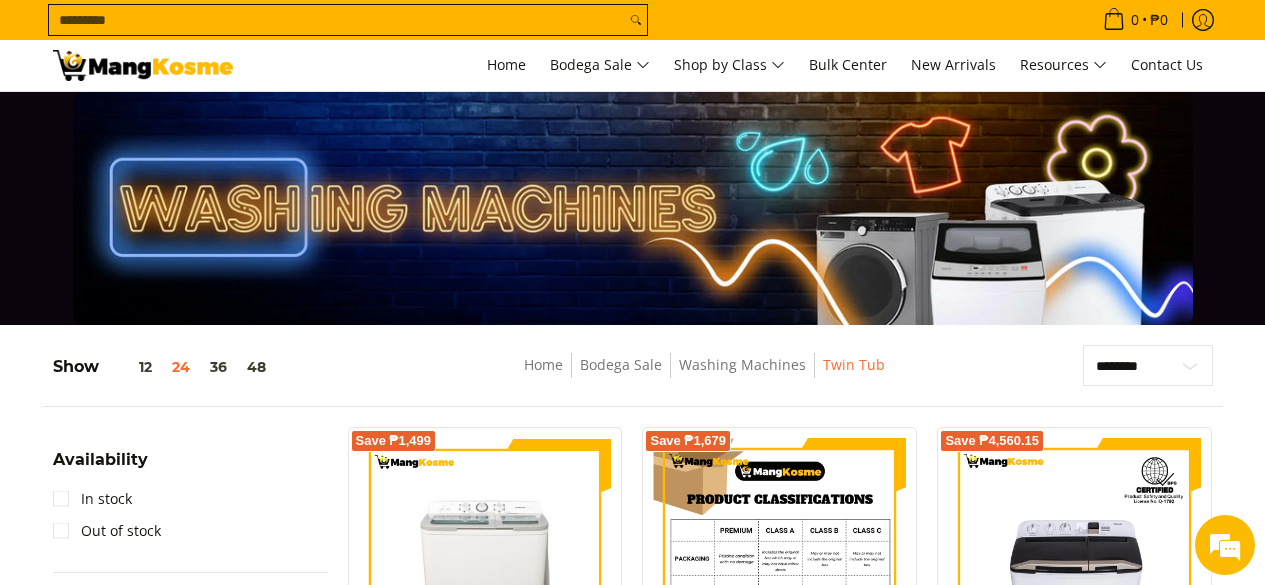 scroll, scrollTop: 400, scrollLeft: 0, axis: vertical 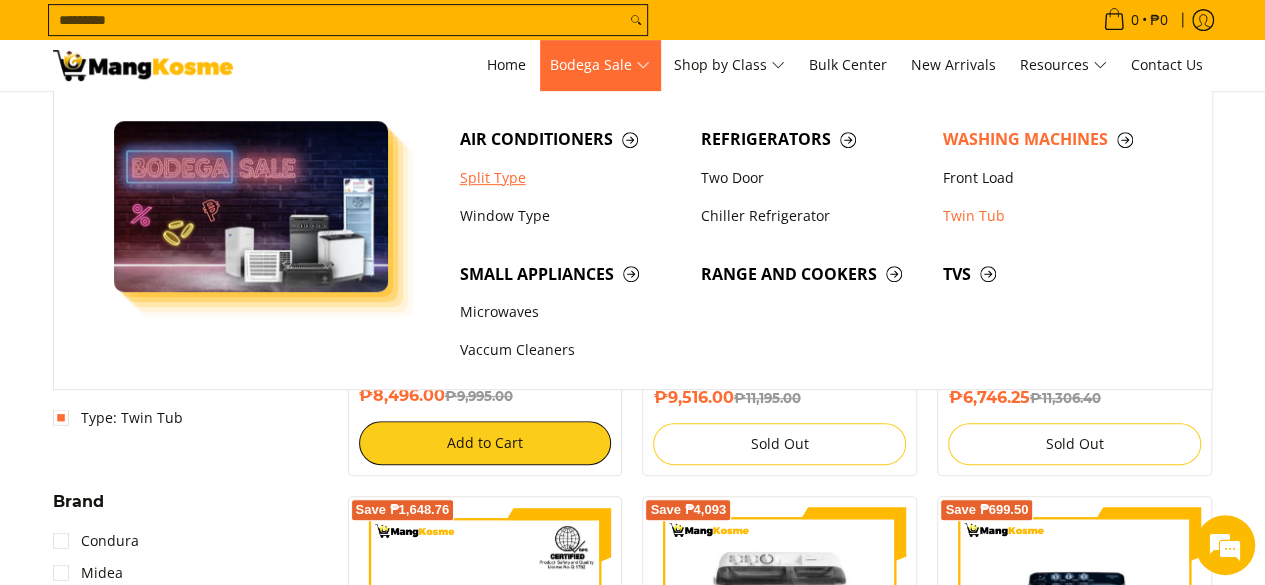 click on "Split Type" at bounding box center (571, 178) 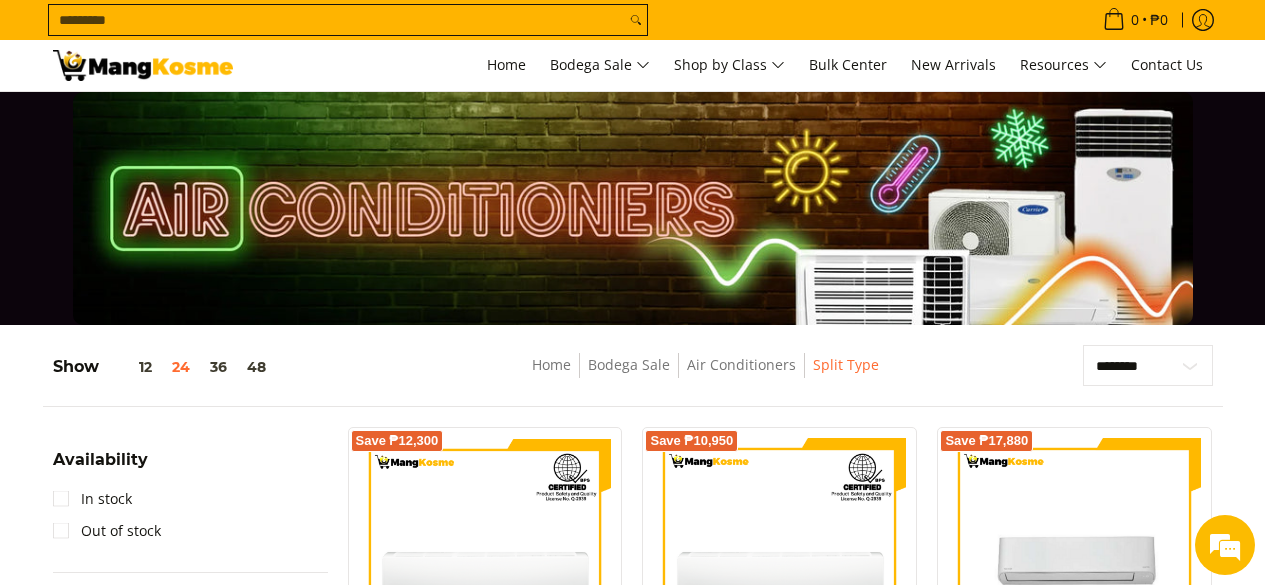 scroll, scrollTop: 300, scrollLeft: 0, axis: vertical 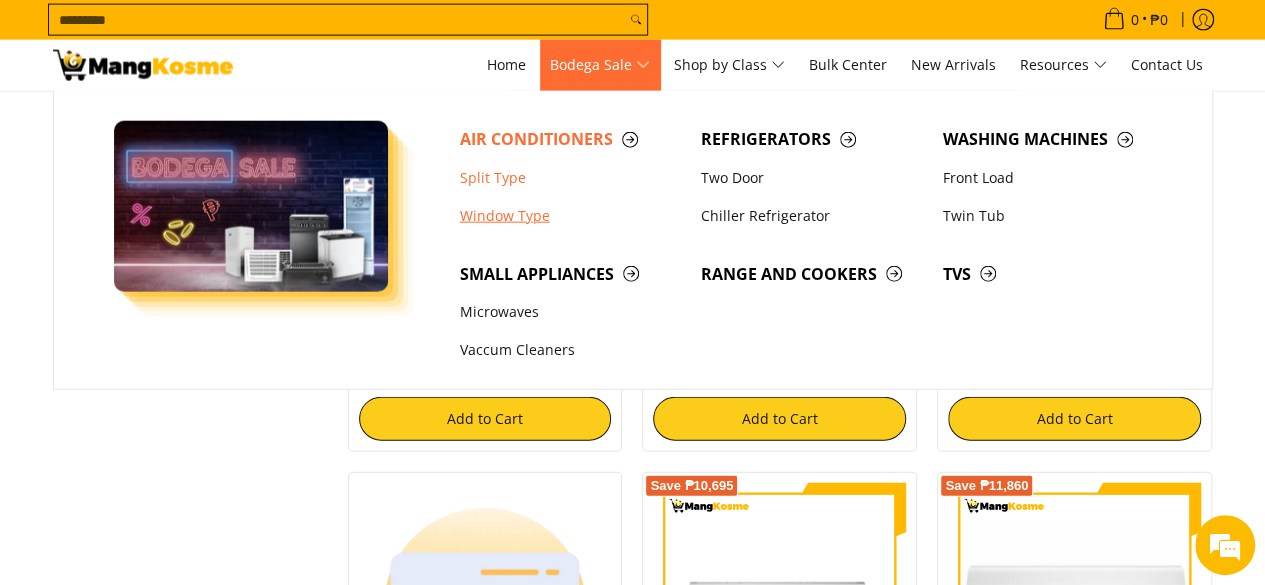 click on "Window Type" at bounding box center (571, 216) 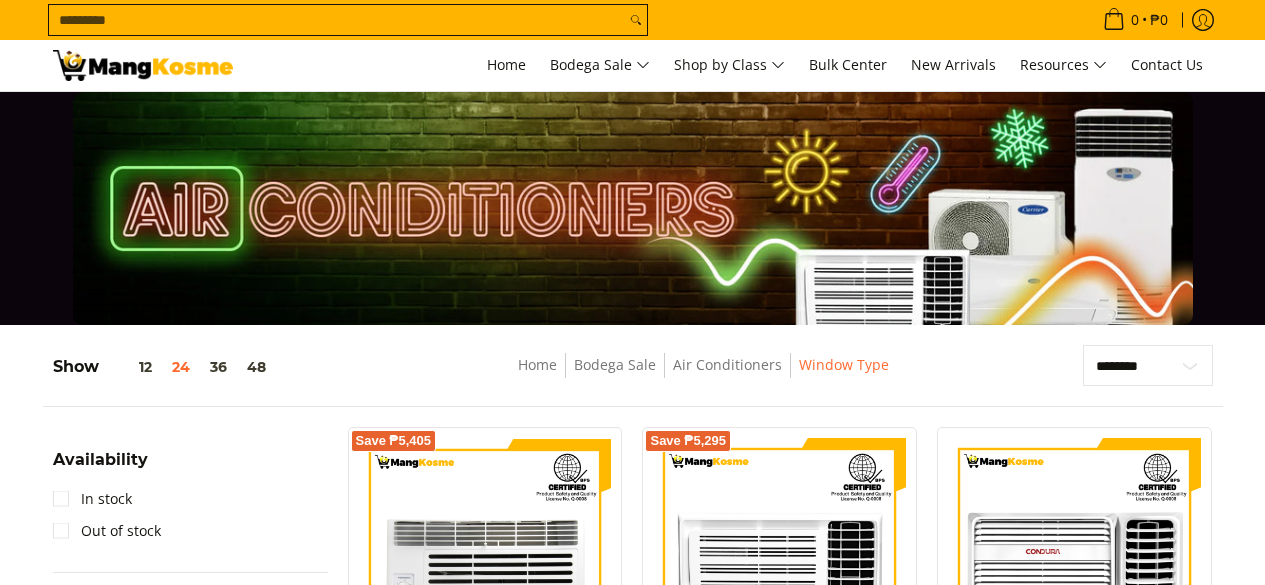 scroll, scrollTop: 300, scrollLeft: 0, axis: vertical 